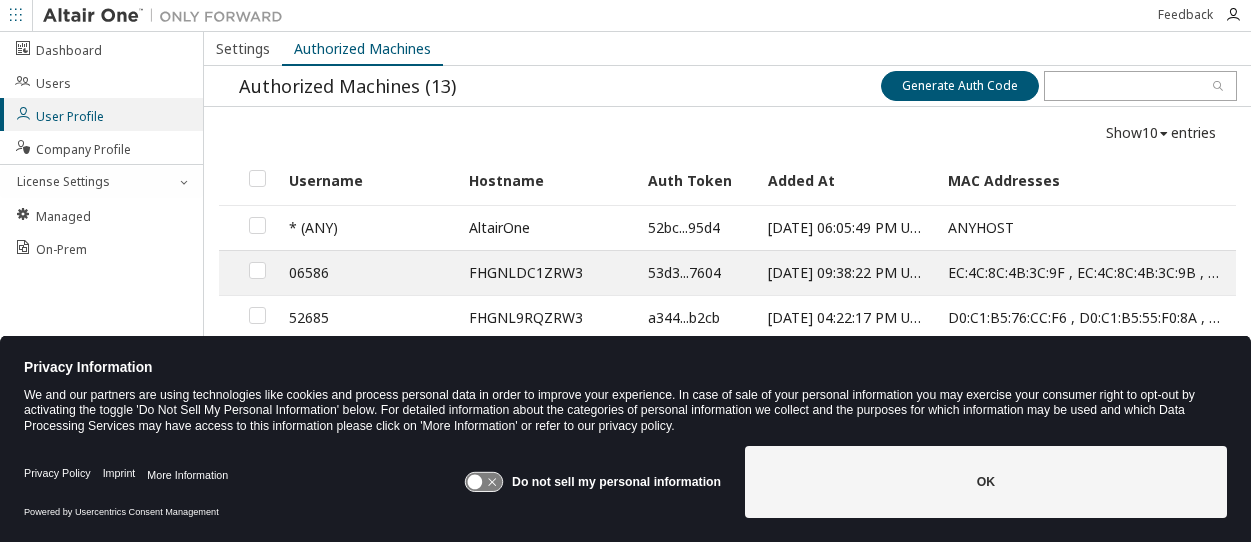 scroll, scrollTop: 0, scrollLeft: 0, axis: both 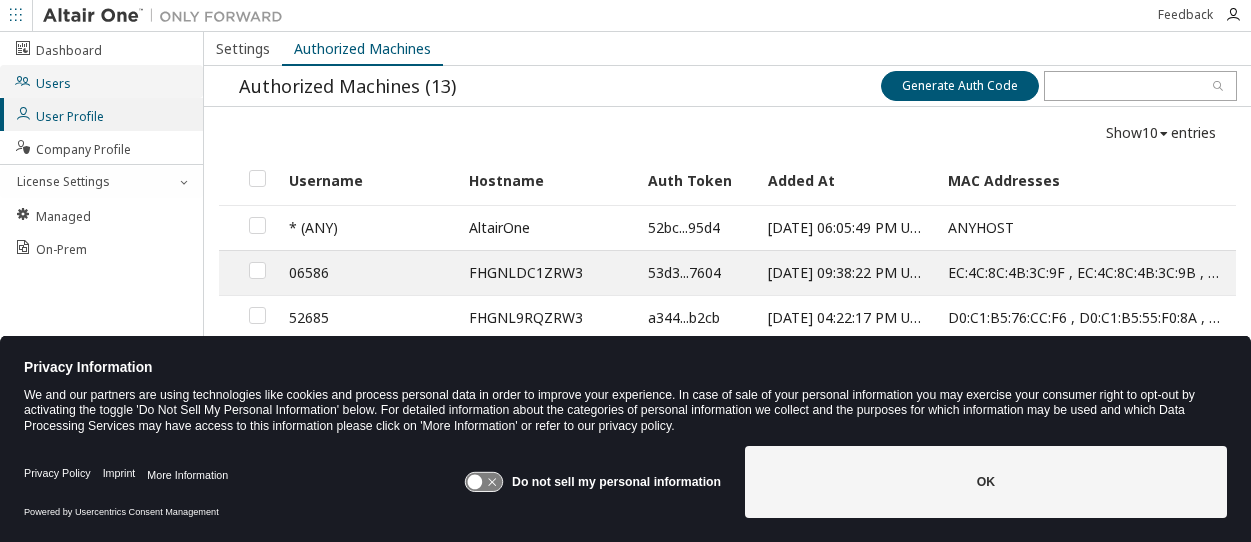 click on "Users" at bounding box center (42, 81) 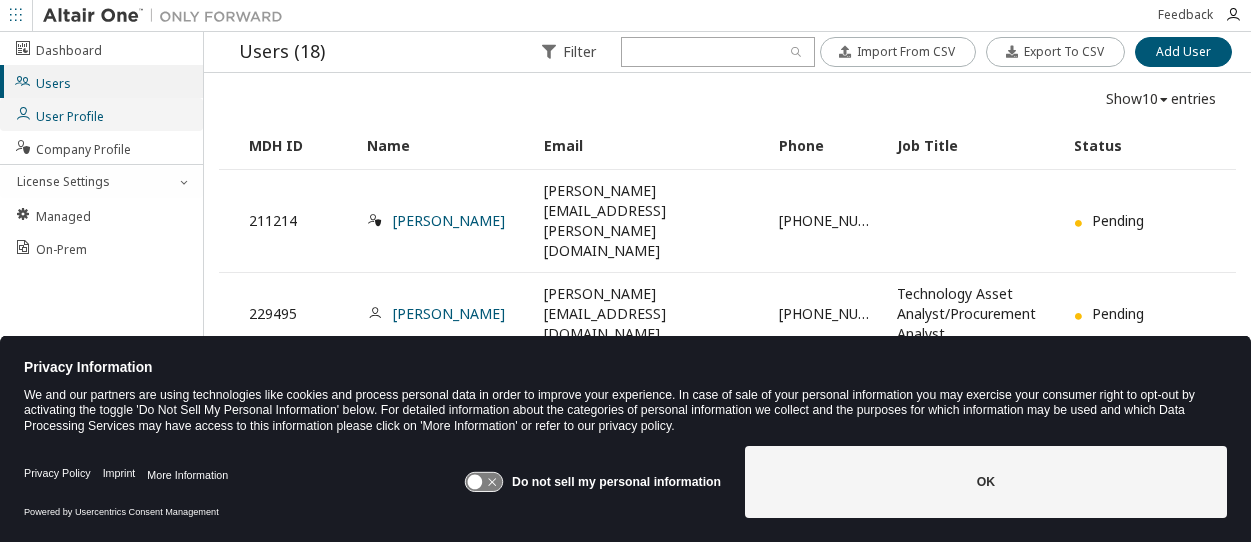 click on "User Profile" at bounding box center [59, 114] 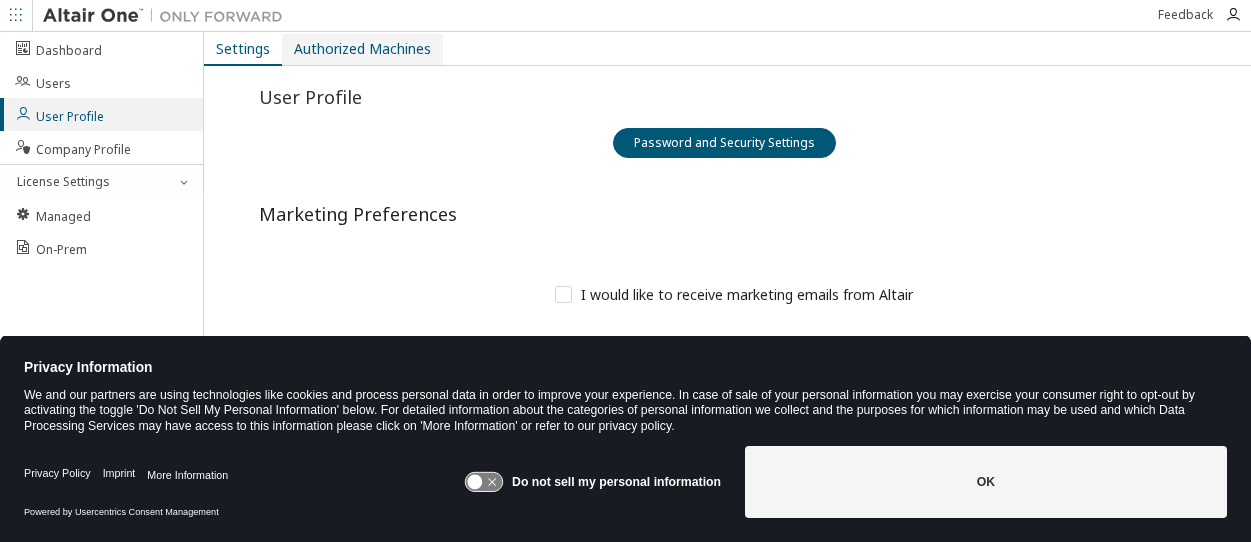 click on "Authorized Machines" at bounding box center (362, 49) 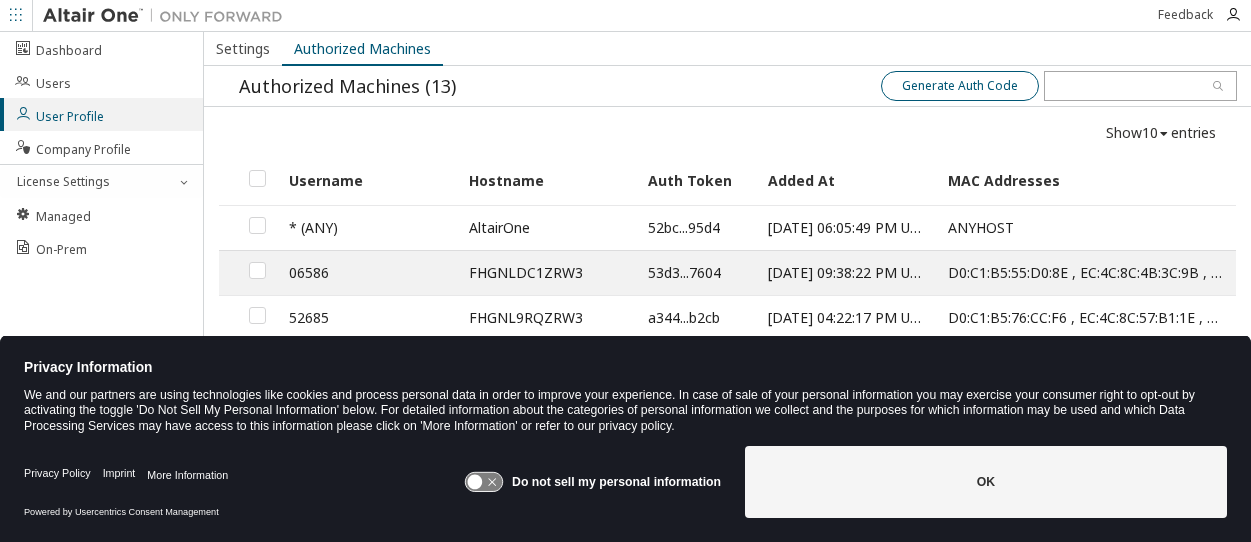 click on "Generate Auth Code" at bounding box center [960, 86] 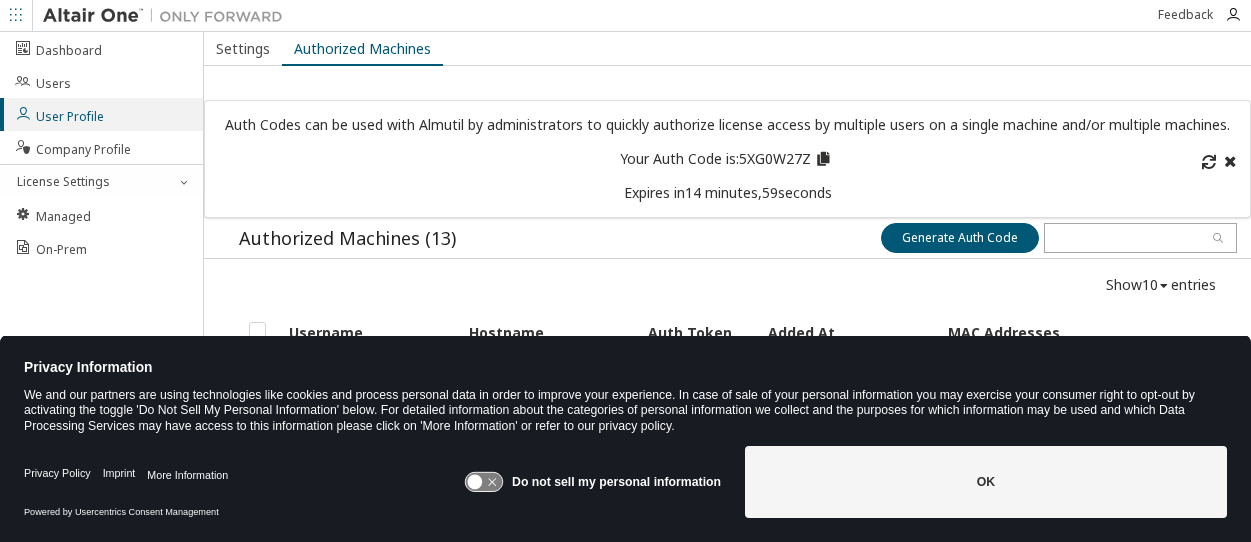 click at bounding box center [823, 156] 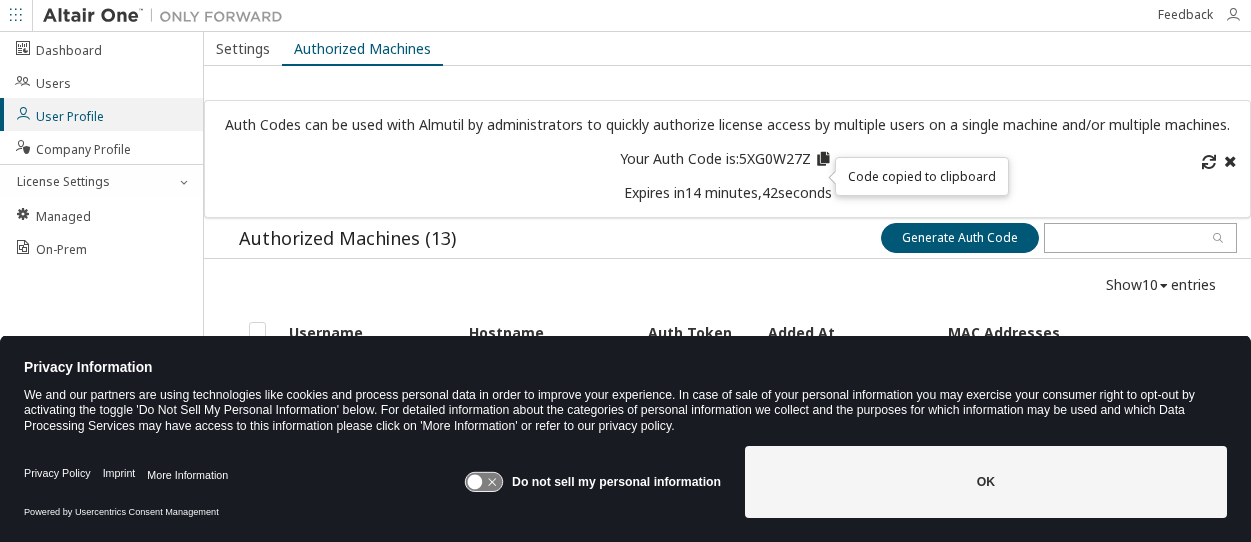 click at bounding box center [1233, 15] 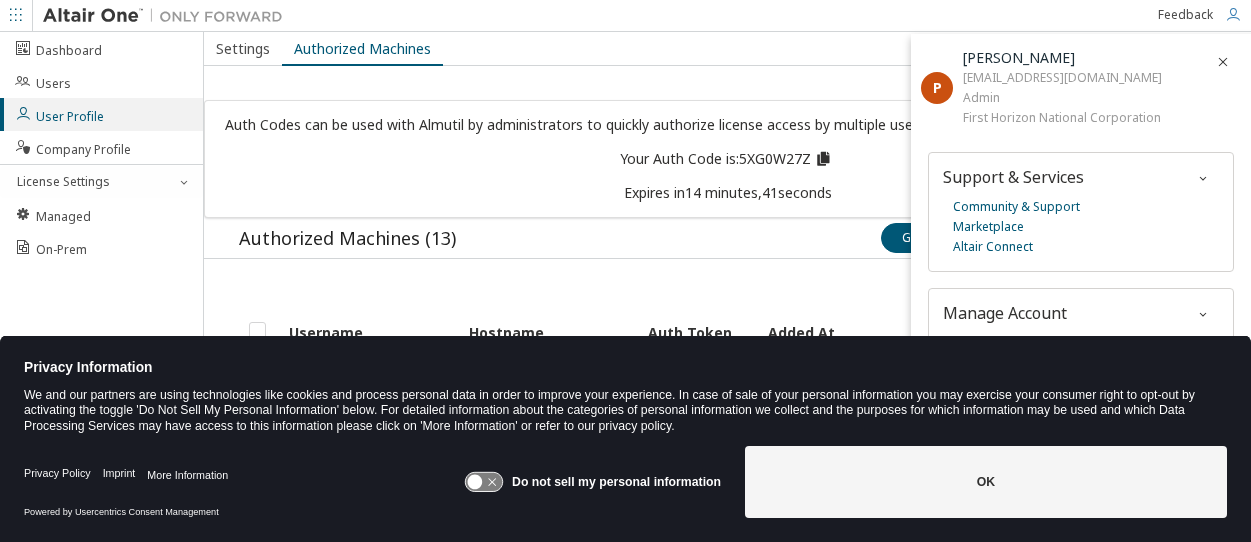 click at bounding box center [1203, 314] 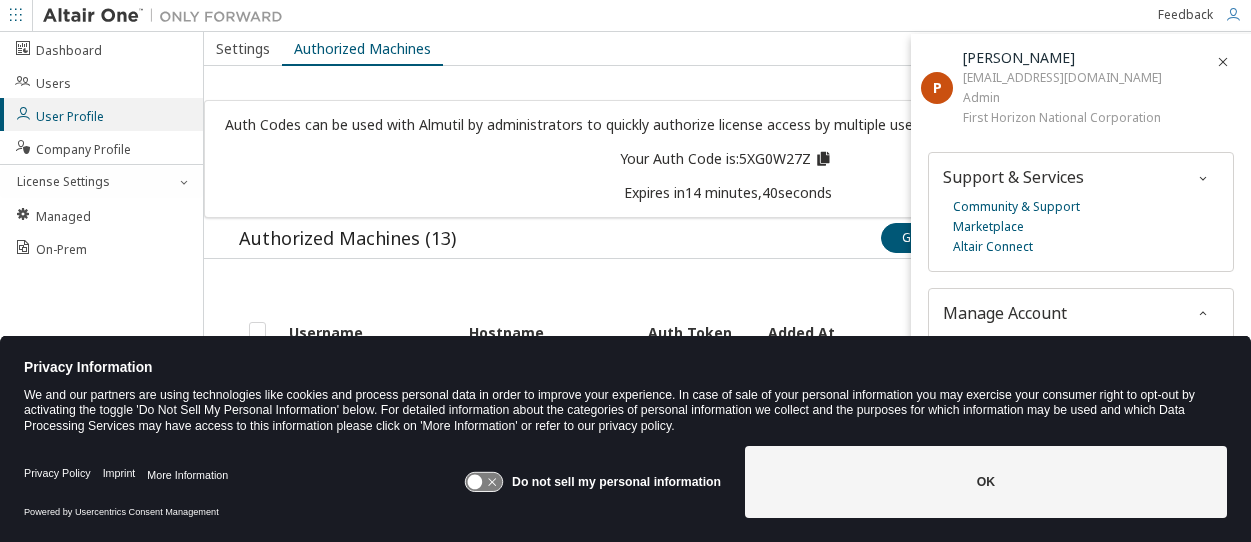 scroll, scrollTop: 64, scrollLeft: 0, axis: vertical 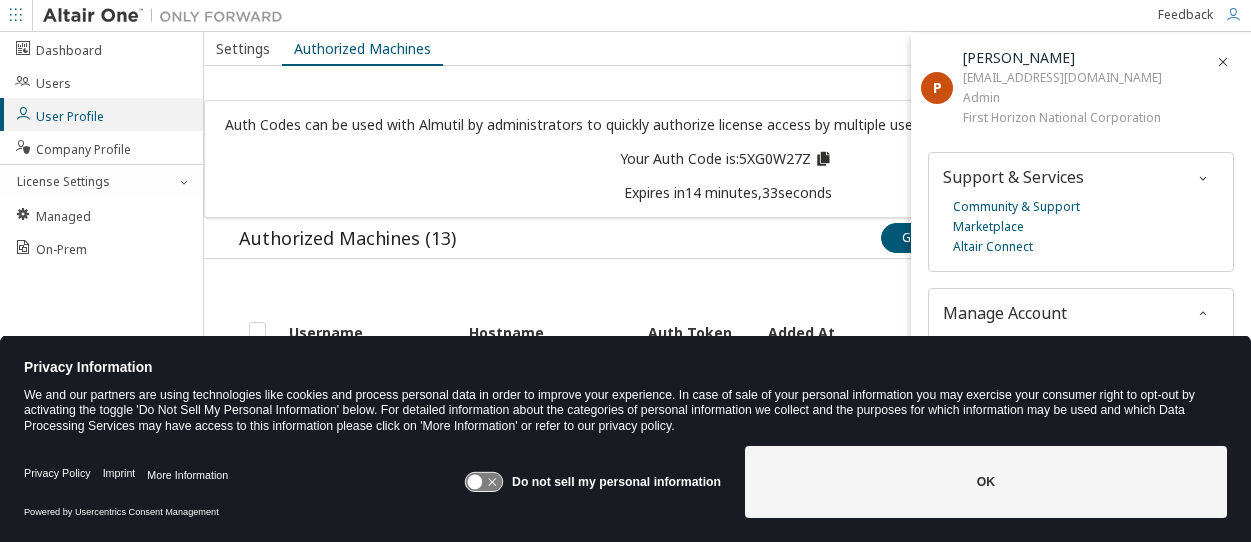 click at bounding box center [1233, 15] 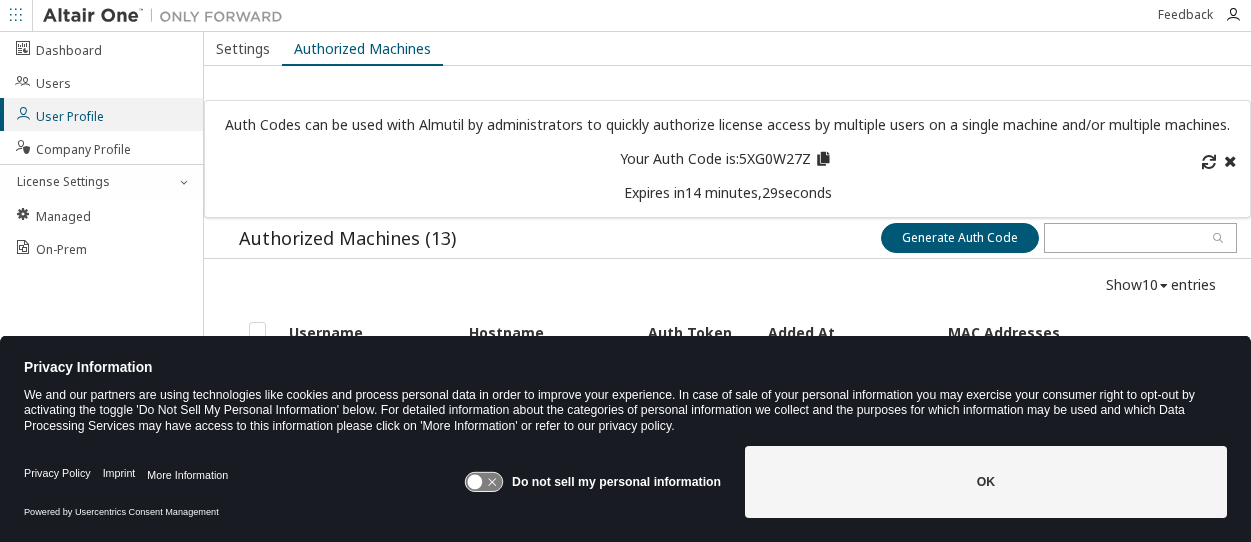 click 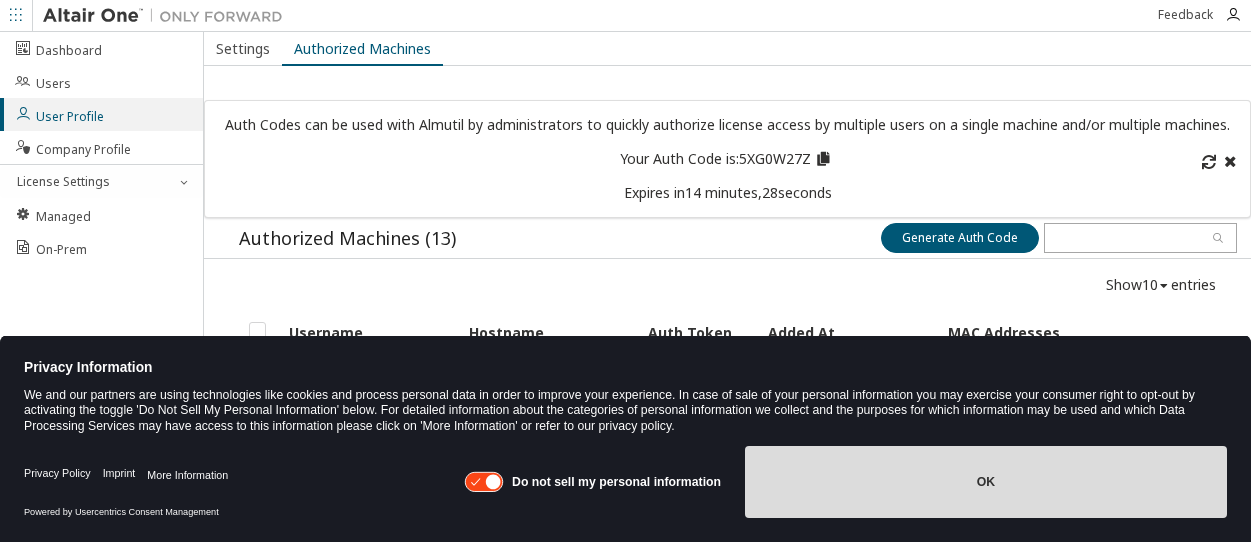 click on "OK" at bounding box center (986, 482) 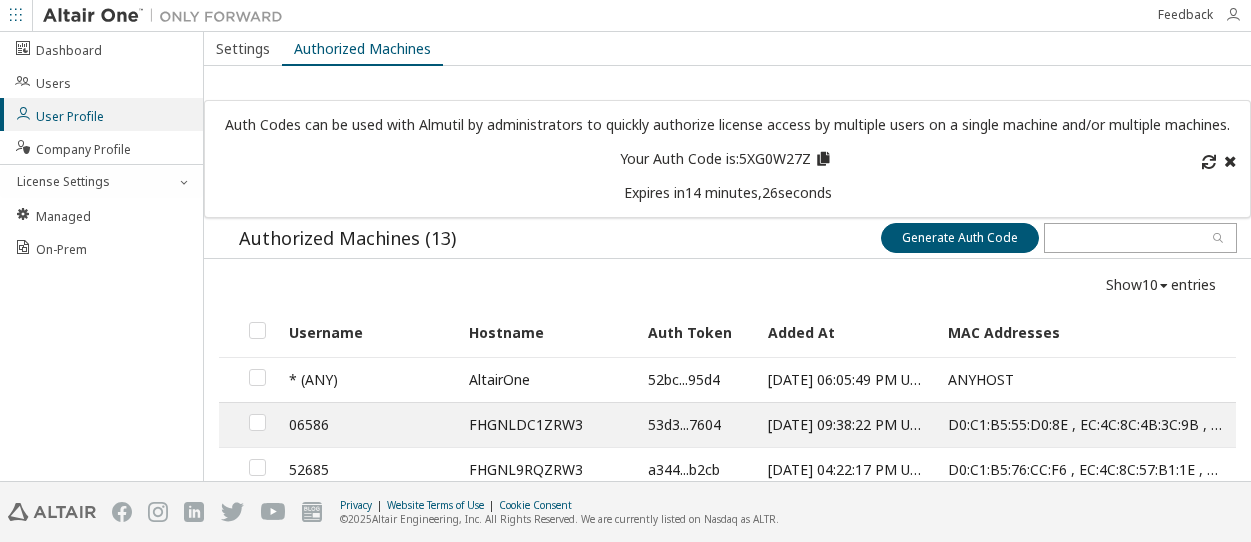 click at bounding box center (1233, 15) 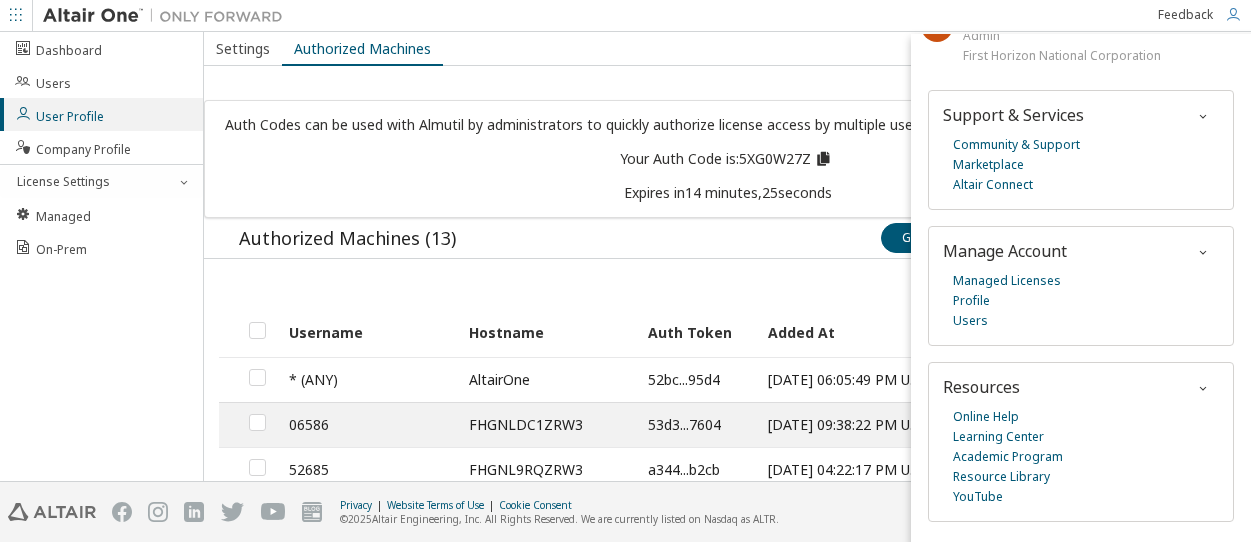 scroll, scrollTop: 132, scrollLeft: 0, axis: vertical 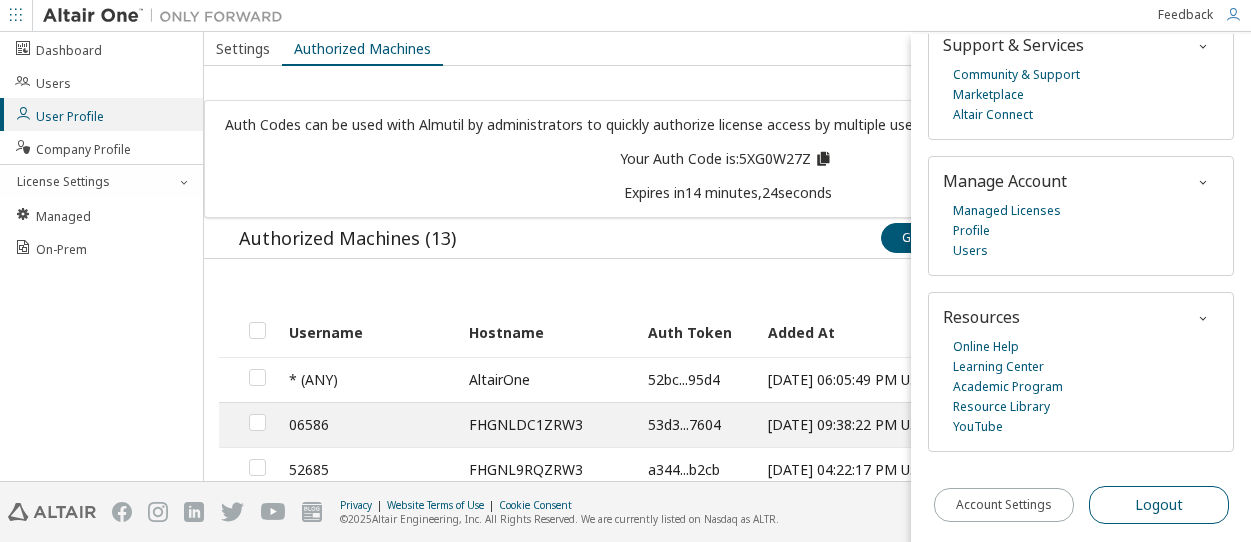 click on "Logout" at bounding box center [1159, 505] 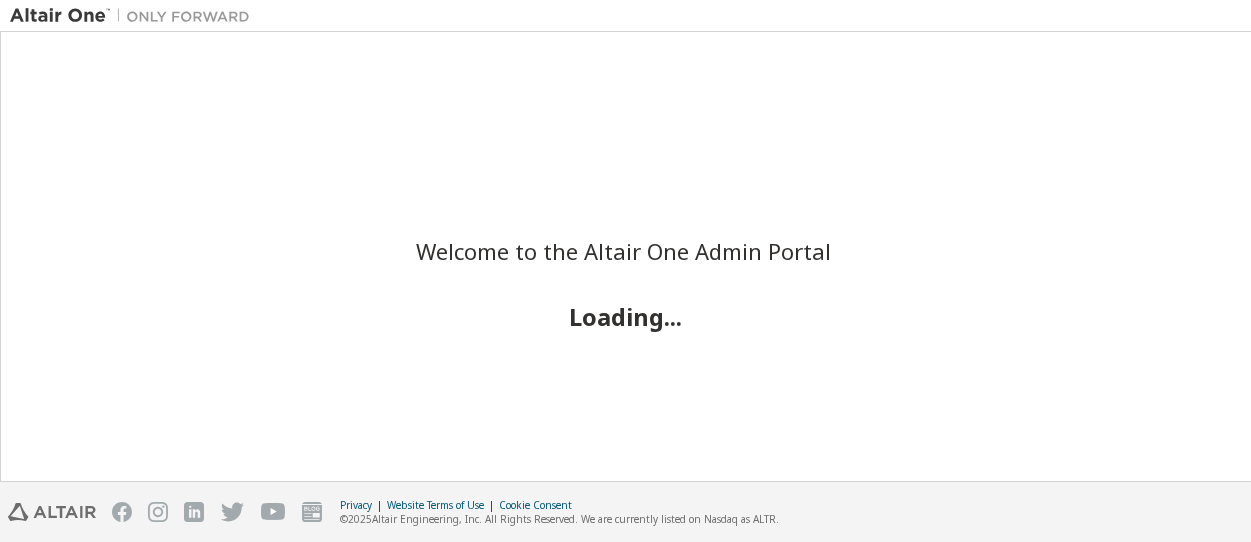 scroll, scrollTop: 0, scrollLeft: 0, axis: both 